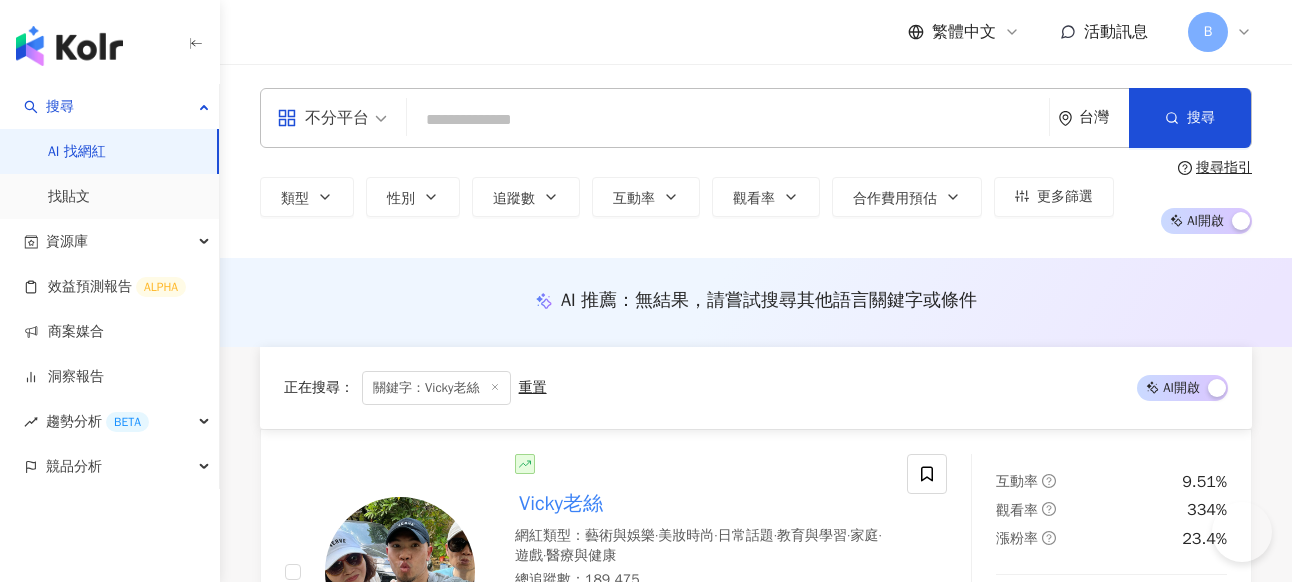 scroll, scrollTop: 1500, scrollLeft: 0, axis: vertical 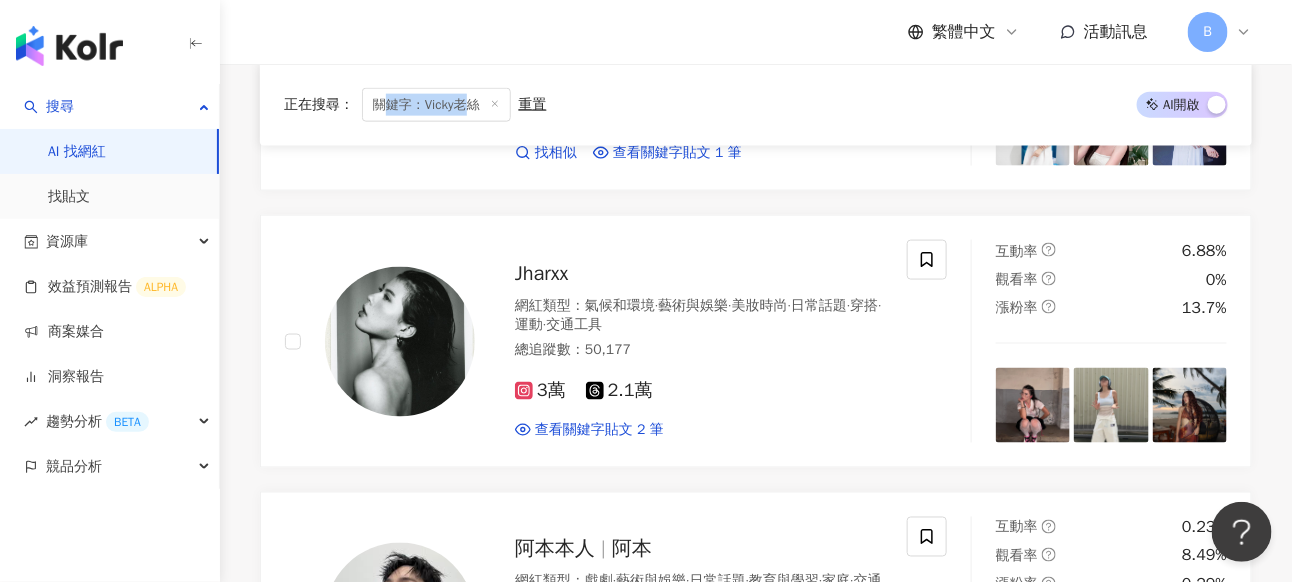 drag, startPoint x: 469, startPoint y: 104, endPoint x: 389, endPoint y: 105, distance: 80.00625 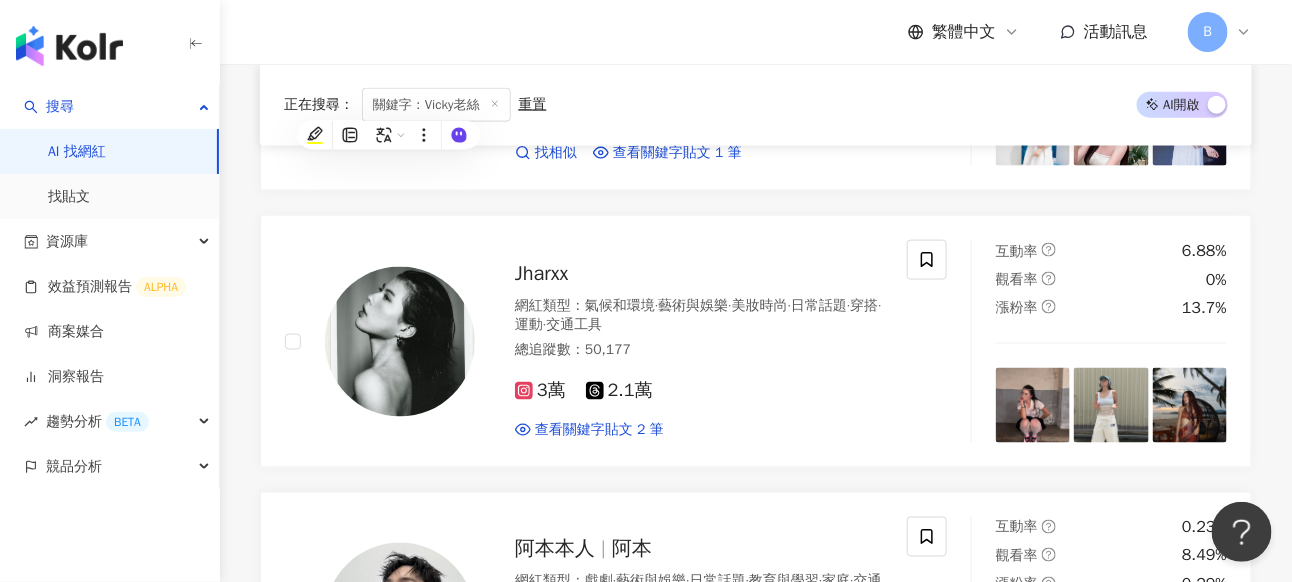 drag, startPoint x: 495, startPoint y: 100, endPoint x: 500, endPoint y: 132, distance: 32.38827 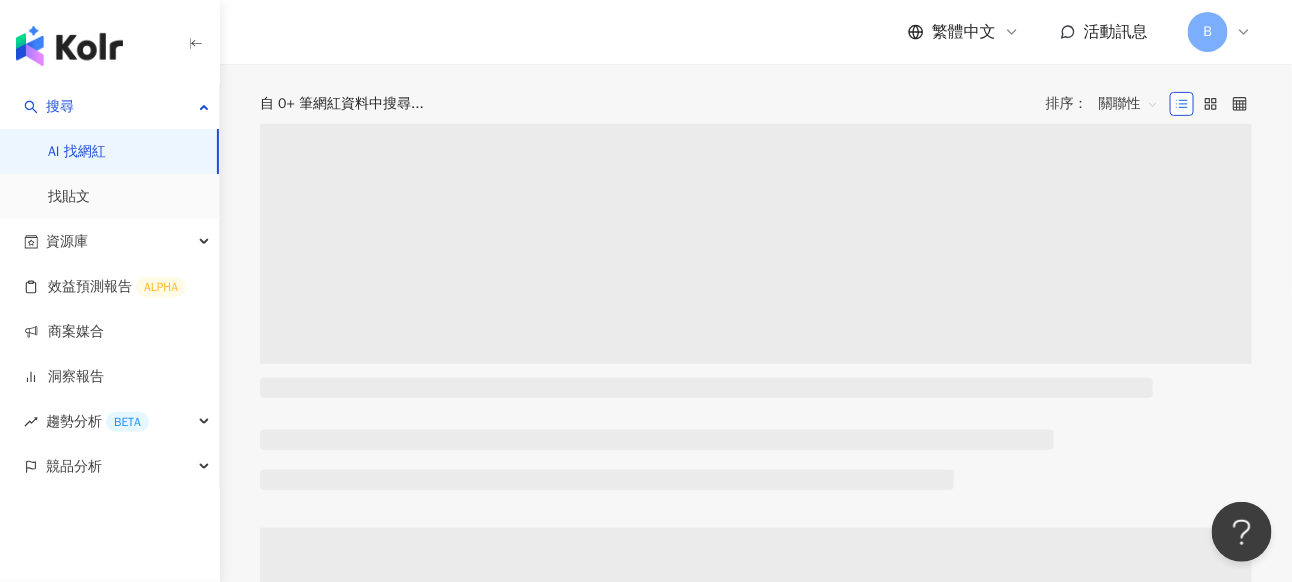 scroll, scrollTop: 0, scrollLeft: 0, axis: both 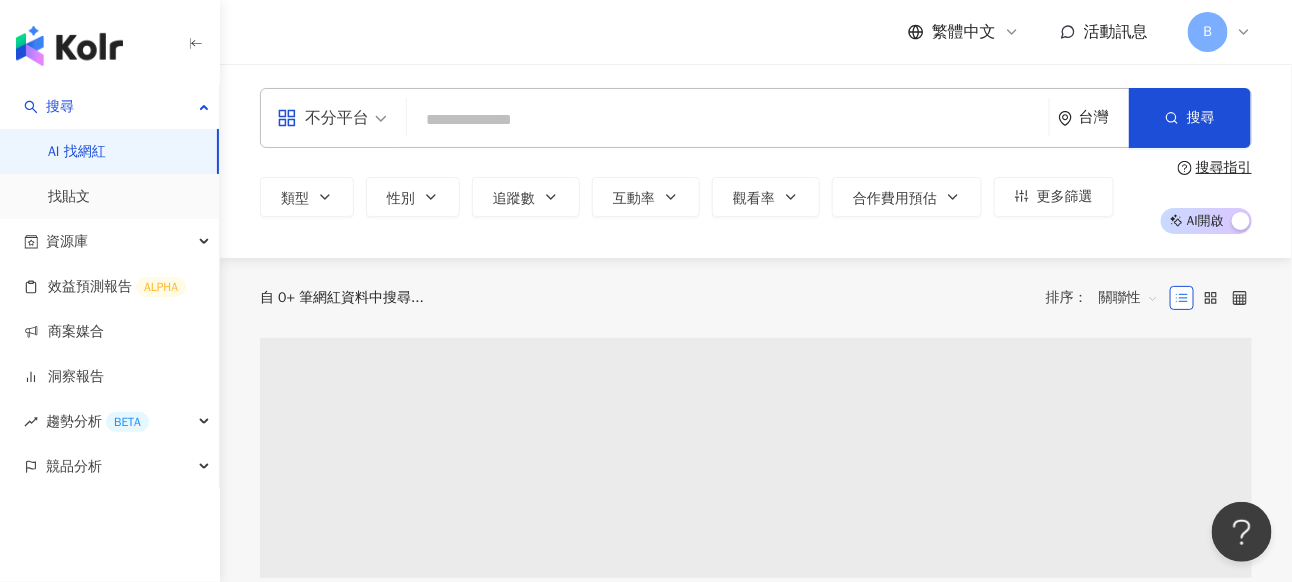 click at bounding box center (728, 120) 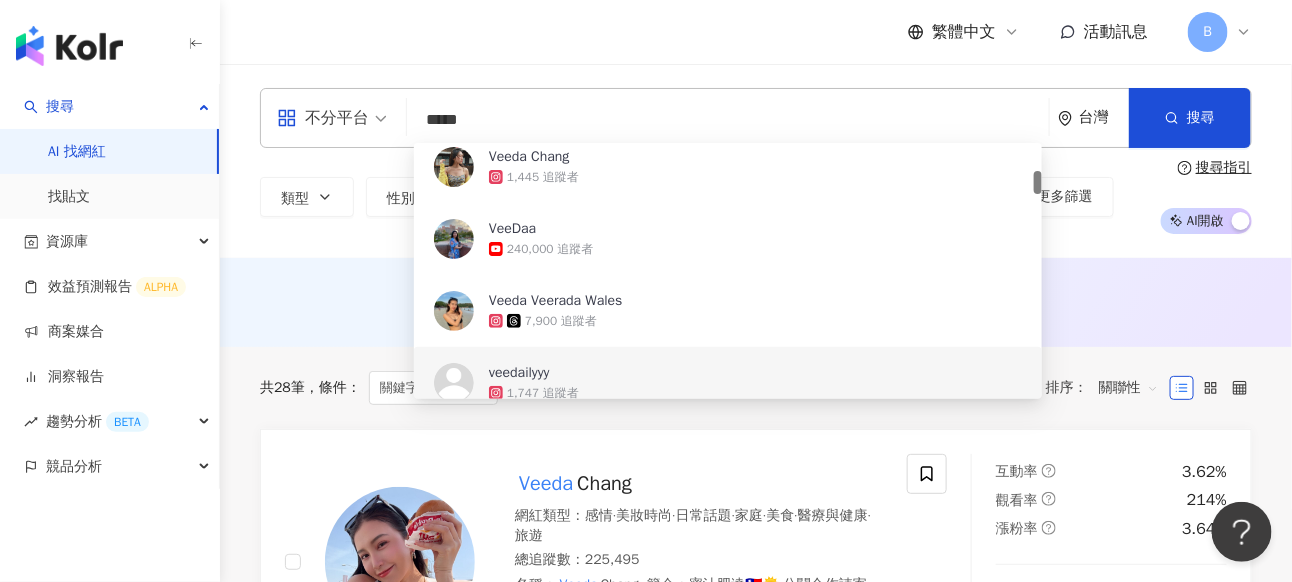 scroll, scrollTop: 600, scrollLeft: 0, axis: vertical 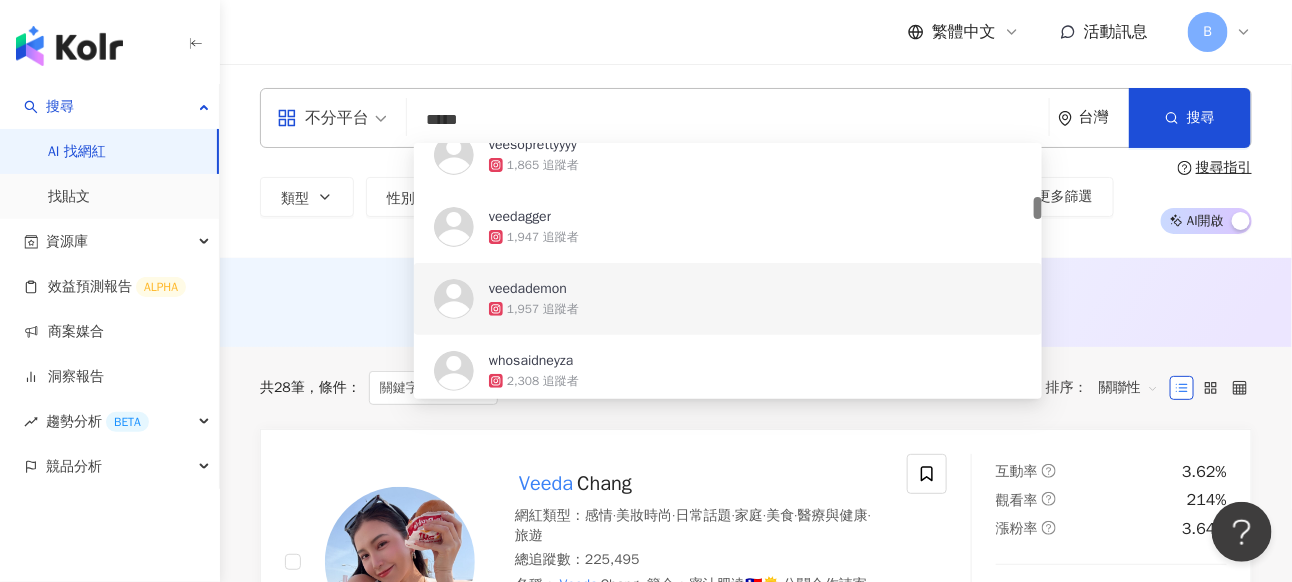 type on "*****" 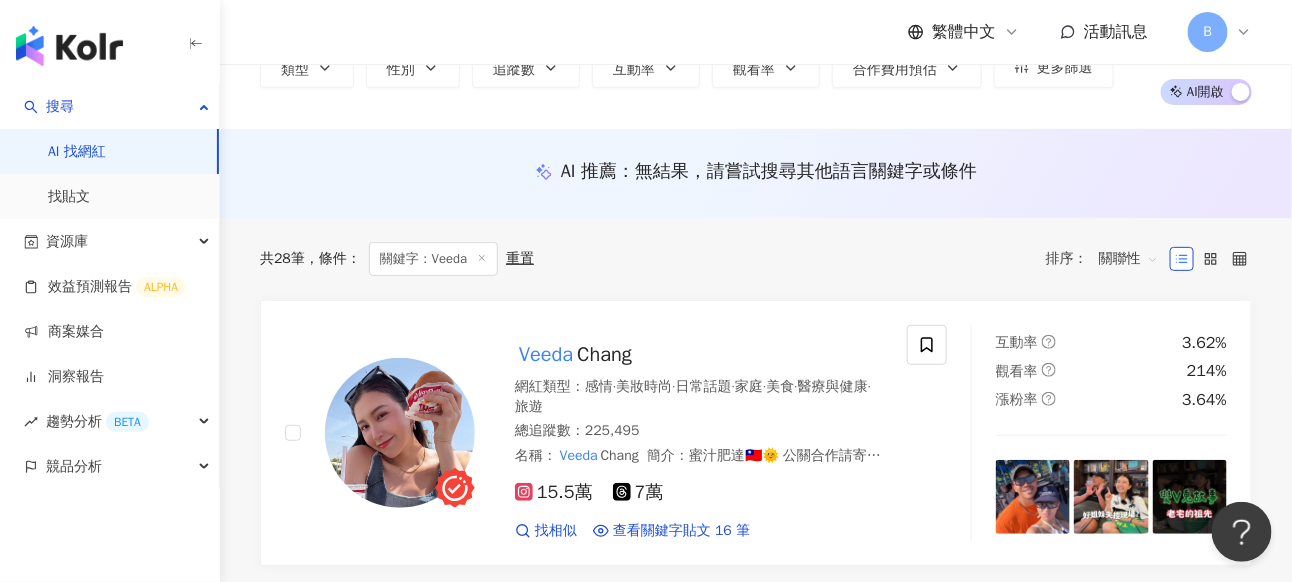 scroll, scrollTop: 400, scrollLeft: 0, axis: vertical 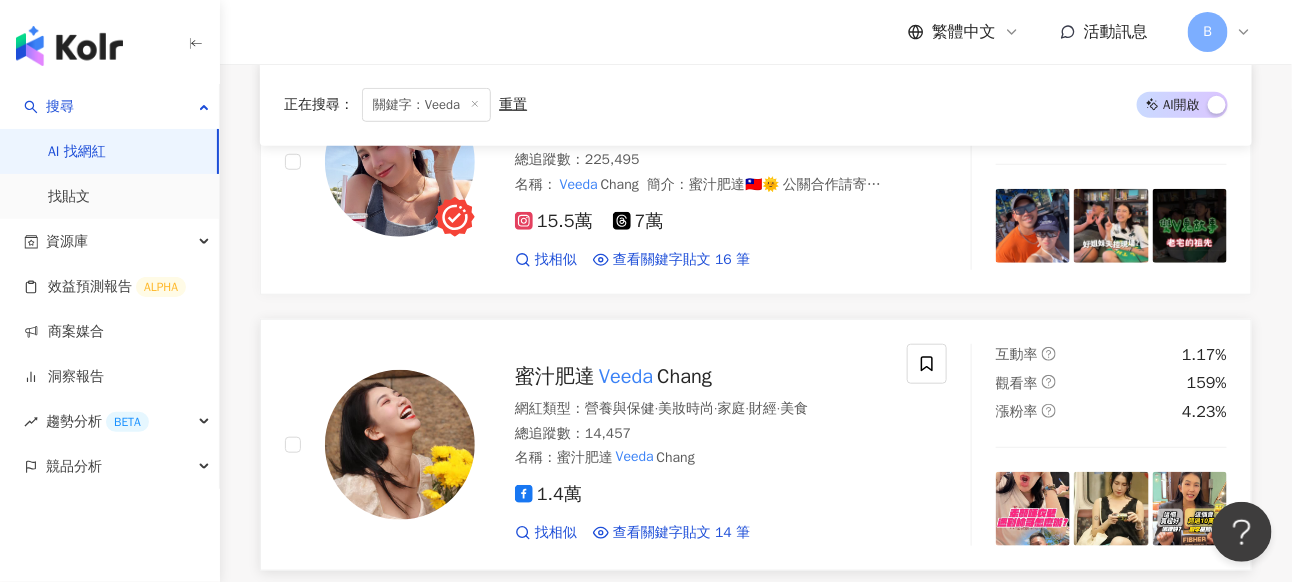 click on "Veeda" at bounding box center (626, 376) 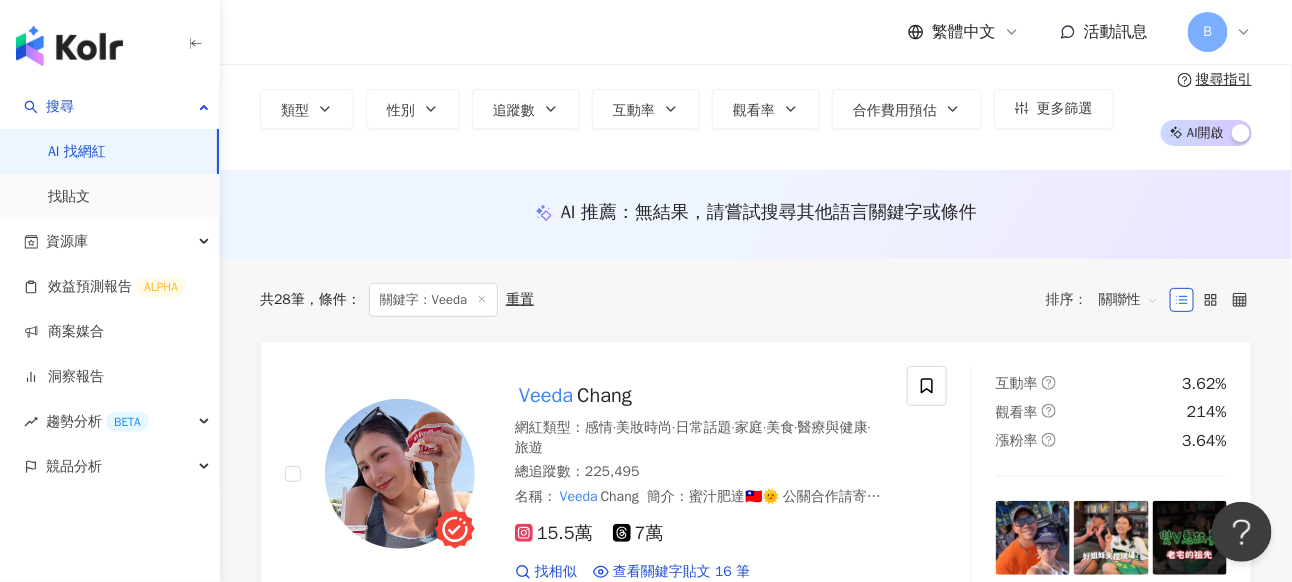 scroll, scrollTop: 0, scrollLeft: 0, axis: both 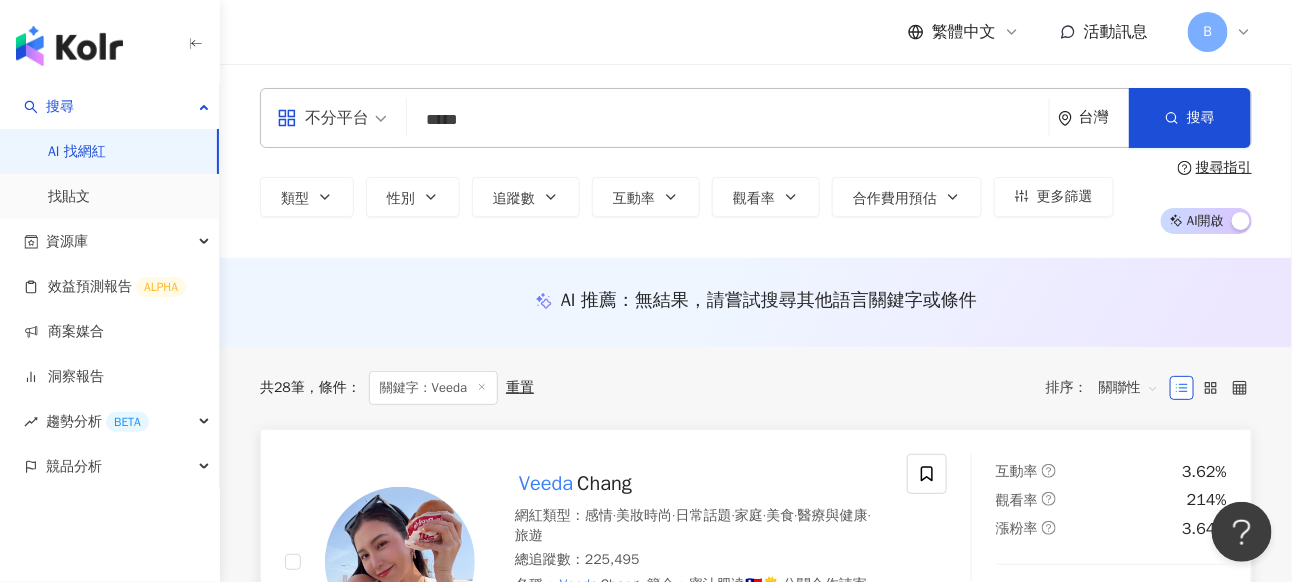click on "Chang" at bounding box center (604, 483) 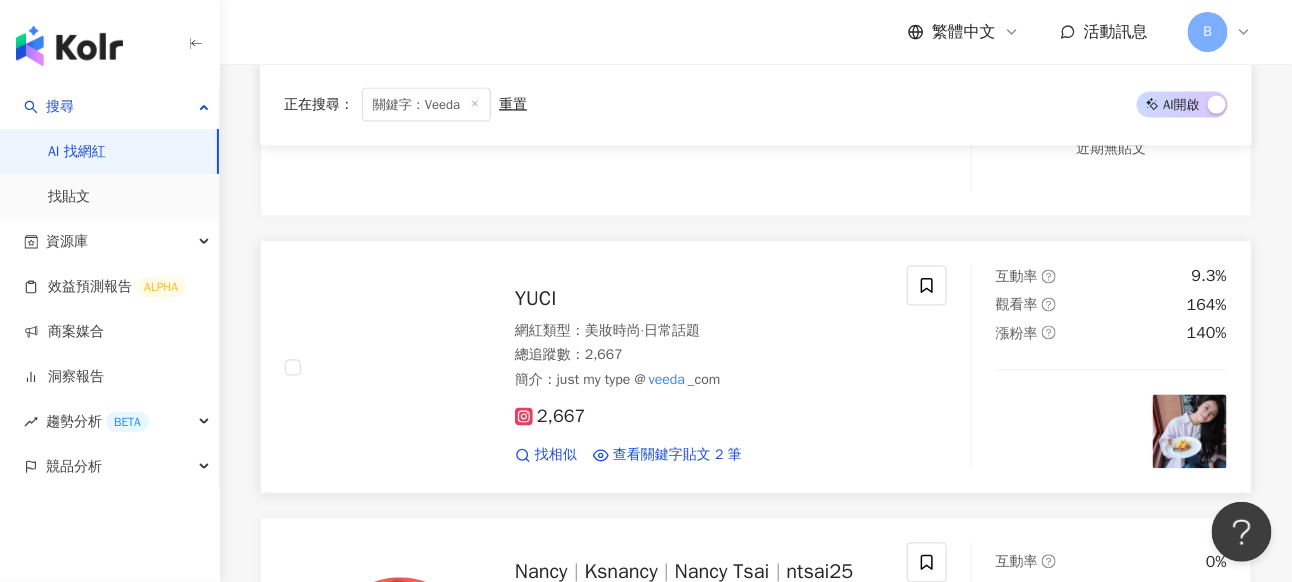 scroll, scrollTop: 1200, scrollLeft: 0, axis: vertical 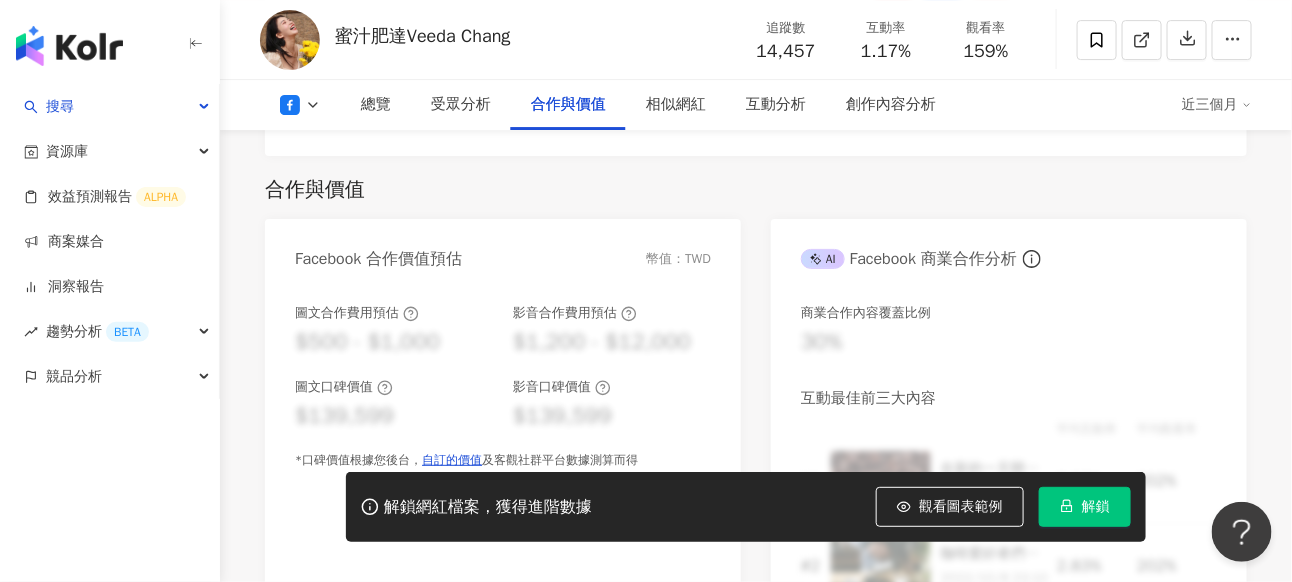 click on "解鎖" at bounding box center [1096, 507] 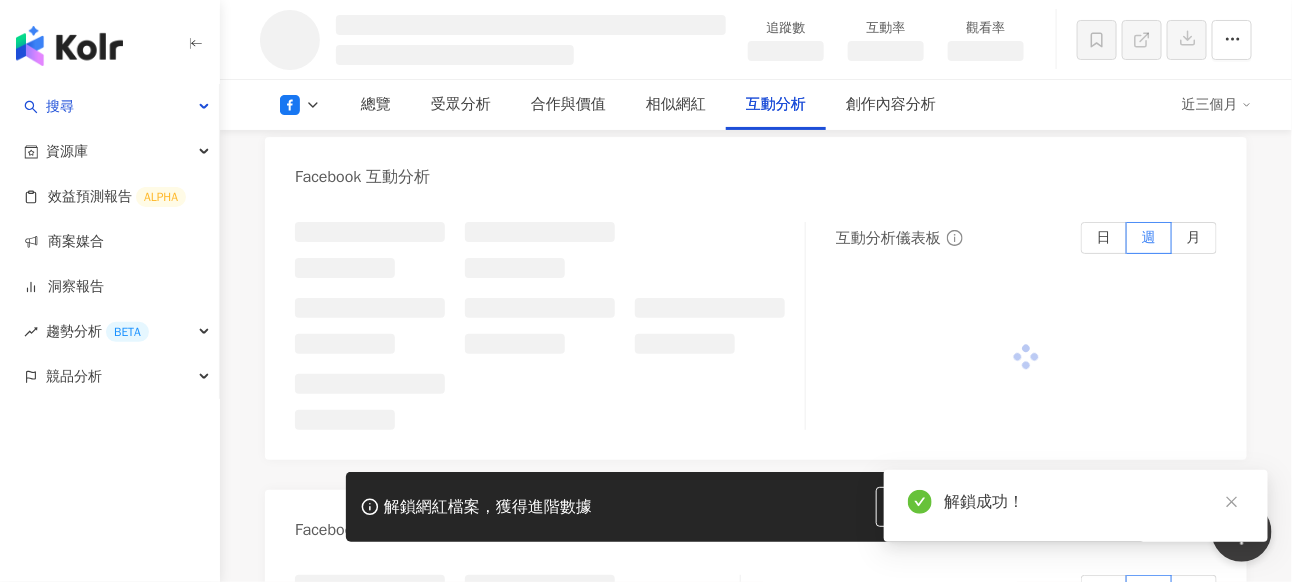 scroll, scrollTop: 2511, scrollLeft: 0, axis: vertical 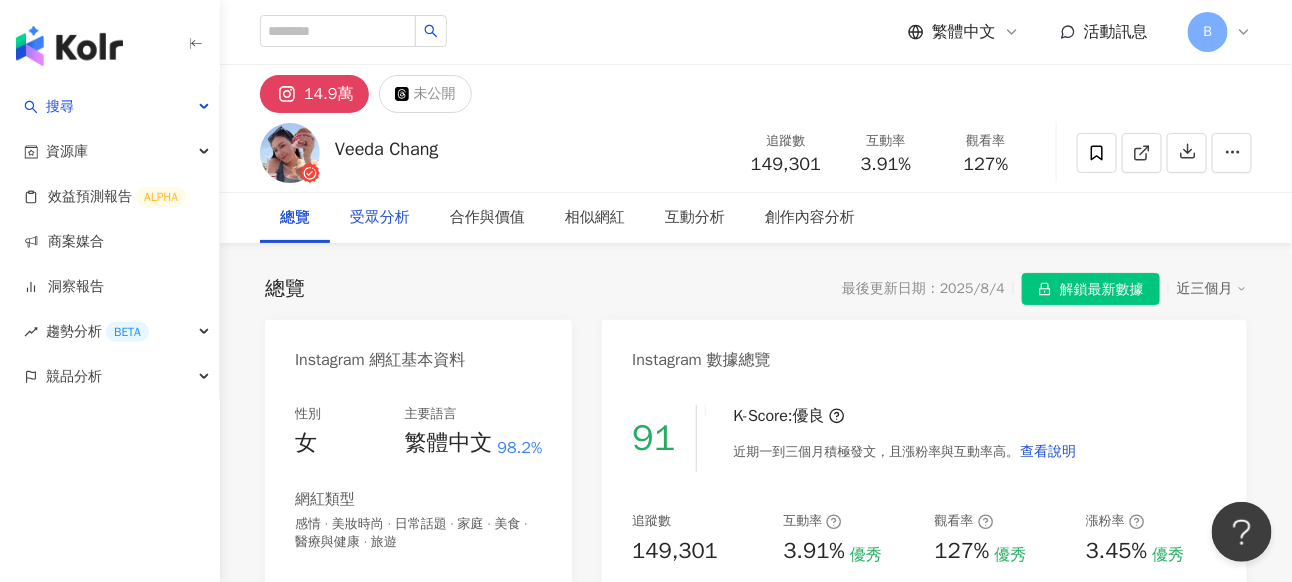click on "受眾分析" at bounding box center (380, 218) 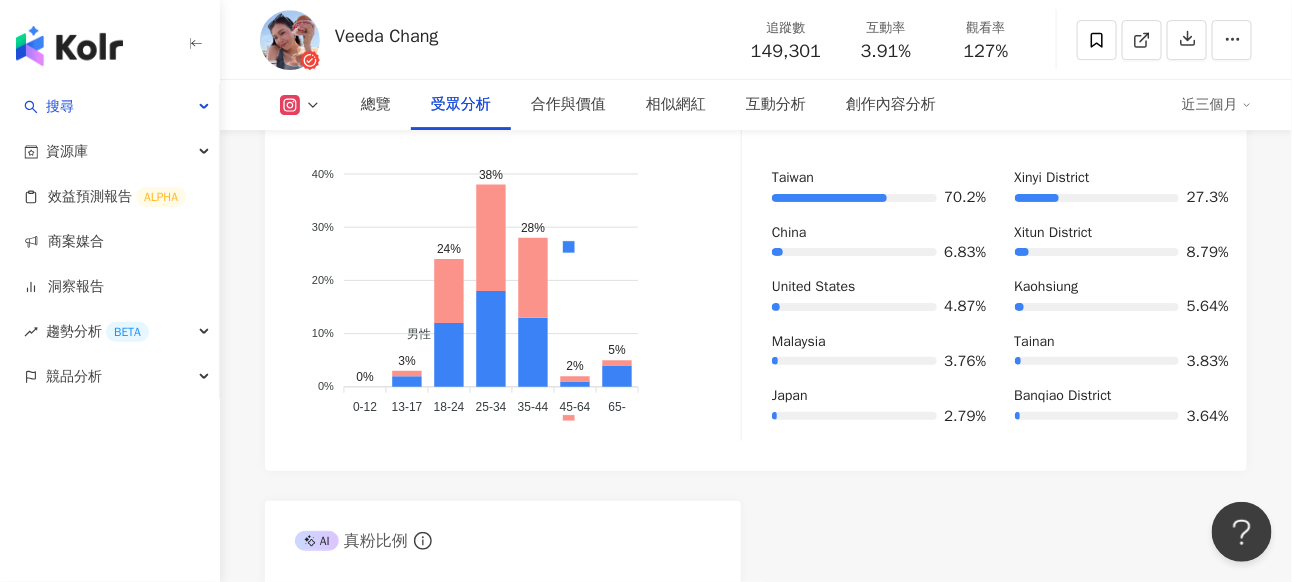 scroll, scrollTop: 1930, scrollLeft: 0, axis: vertical 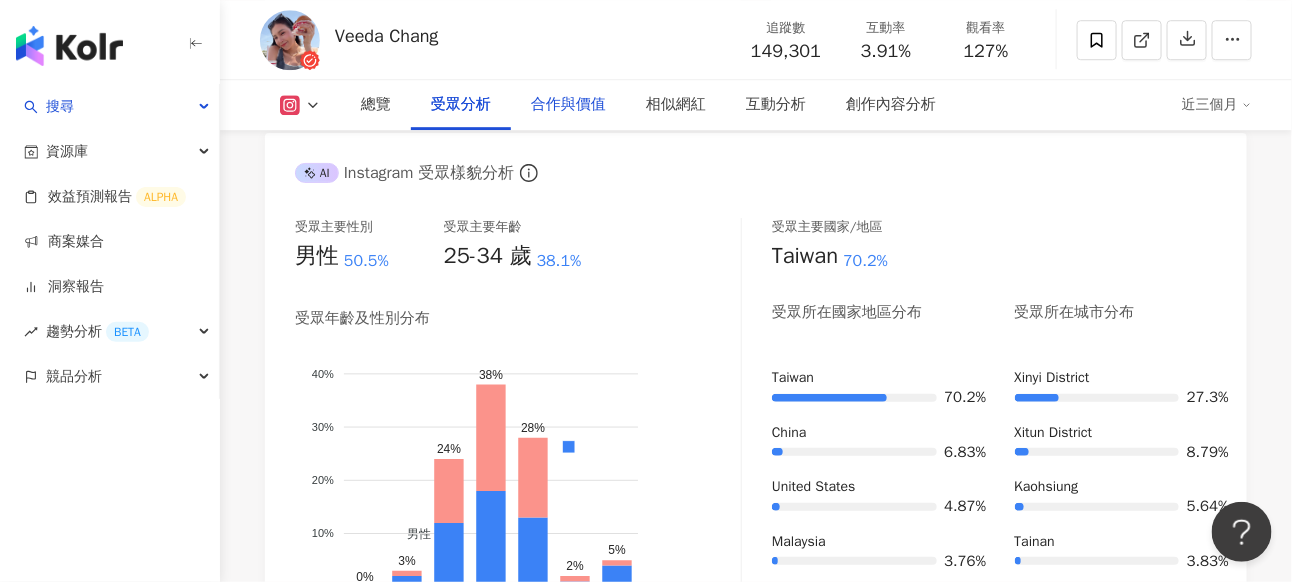 click on "合作與價值" at bounding box center (568, 105) 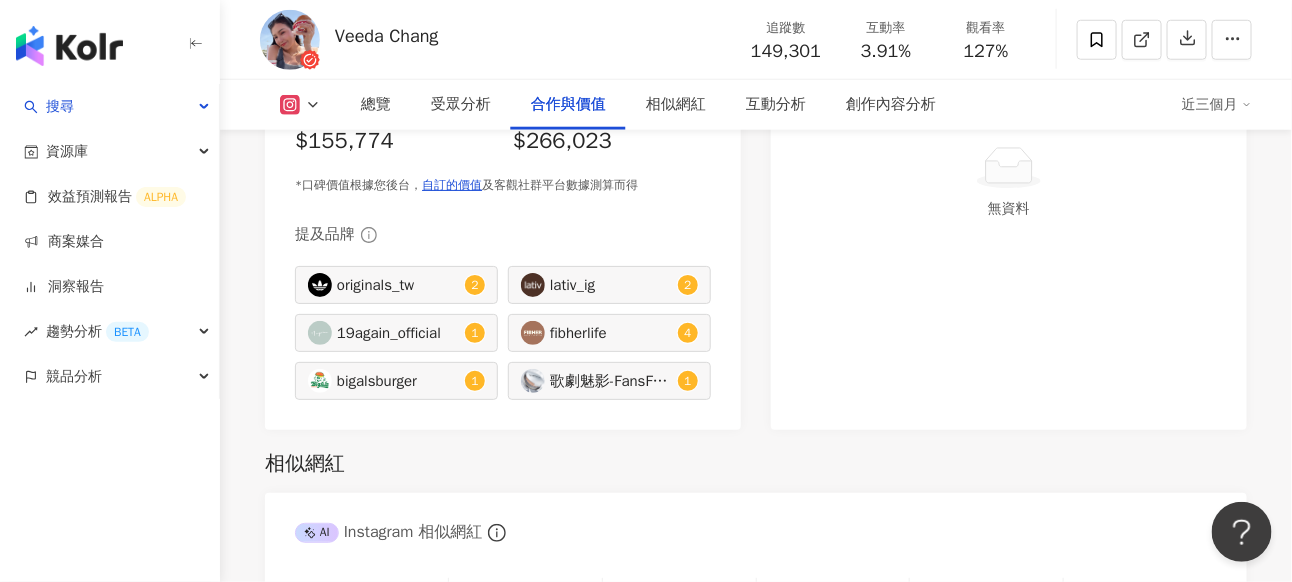 scroll, scrollTop: 3277, scrollLeft: 0, axis: vertical 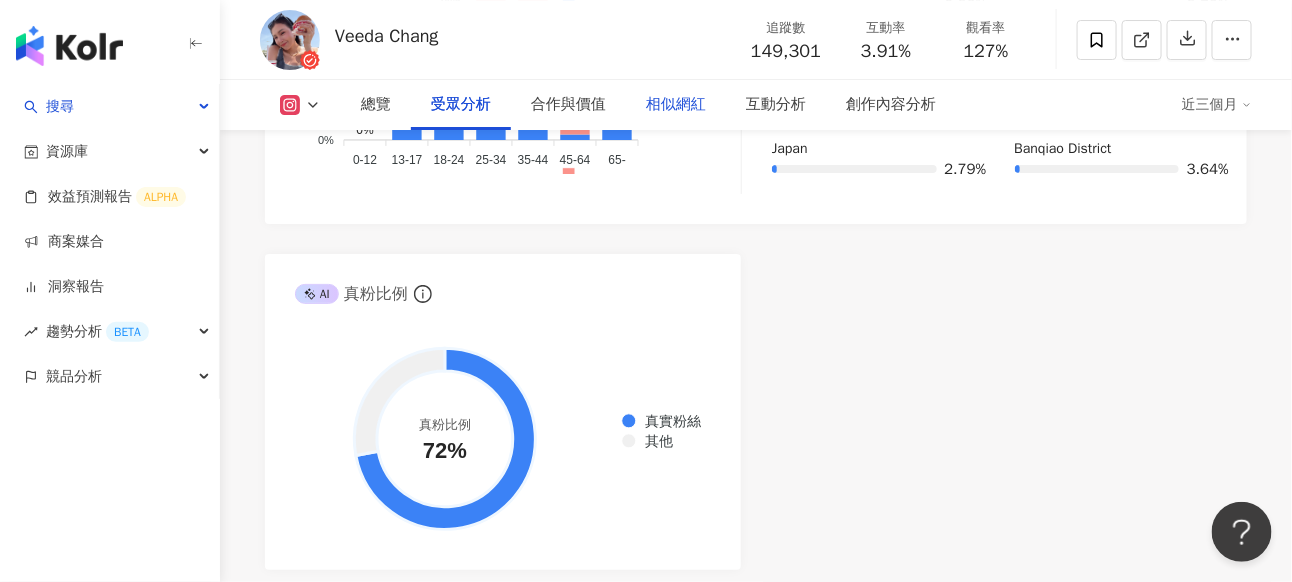 click on "相似網紅" at bounding box center (676, 105) 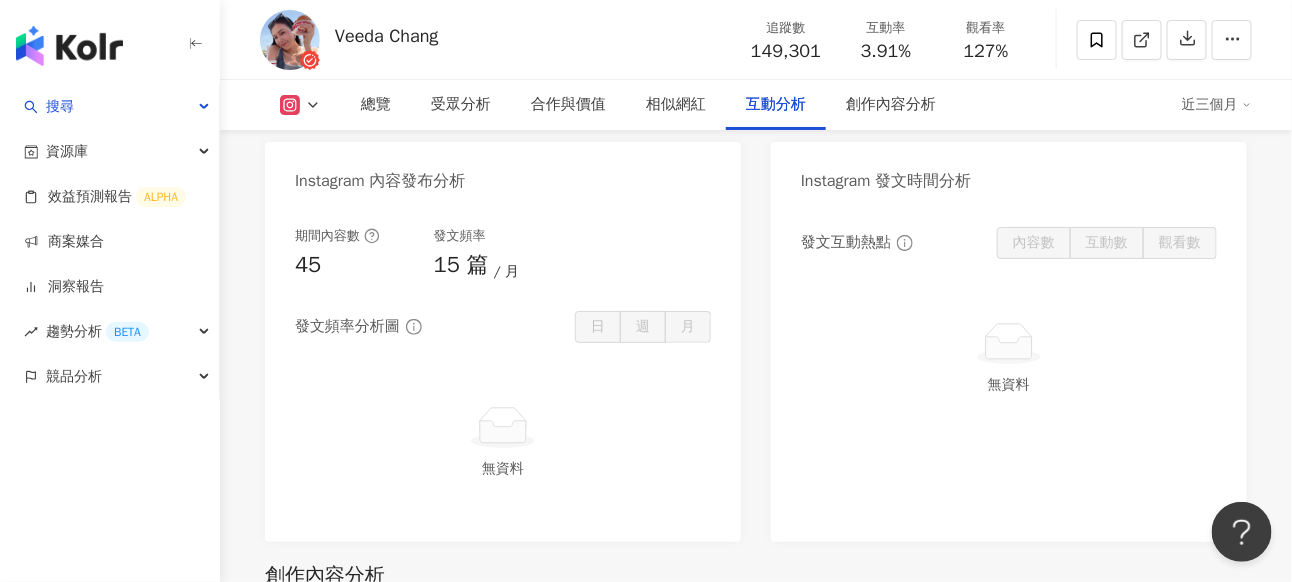 scroll, scrollTop: 5056, scrollLeft: 0, axis: vertical 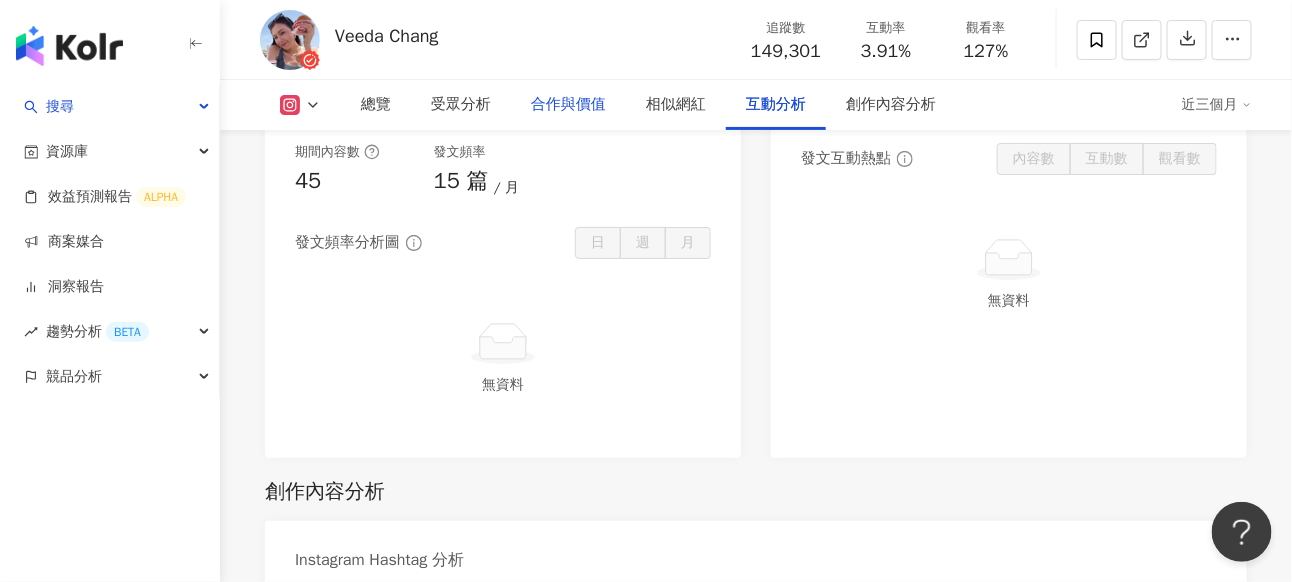 click on "合作與價值" at bounding box center (568, 105) 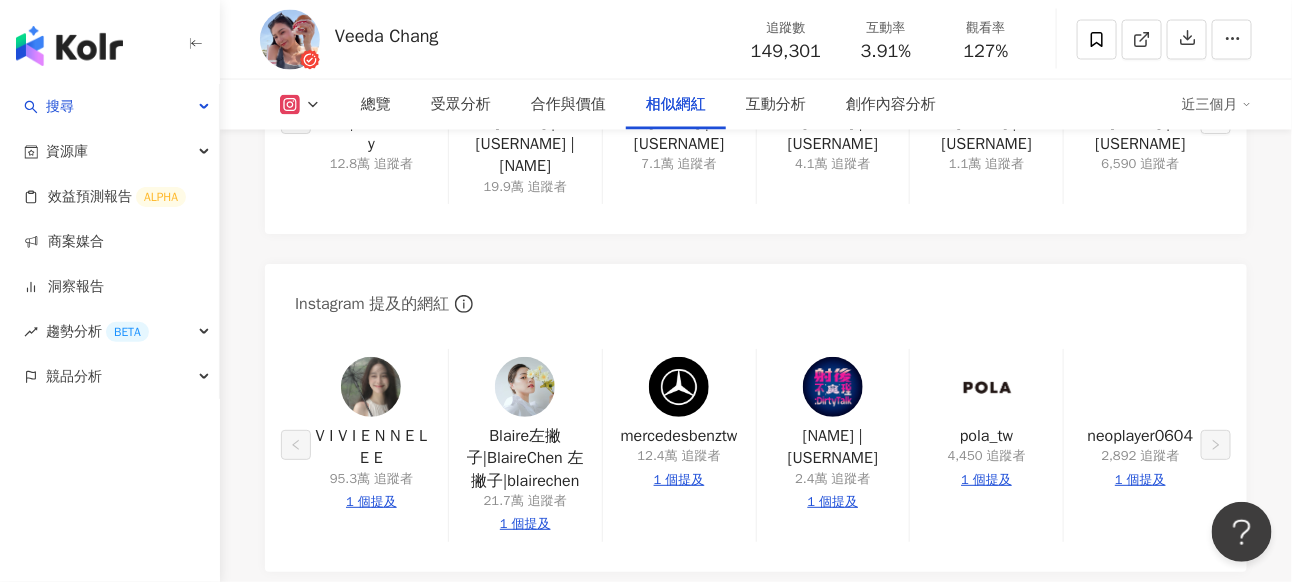scroll, scrollTop: 3677, scrollLeft: 0, axis: vertical 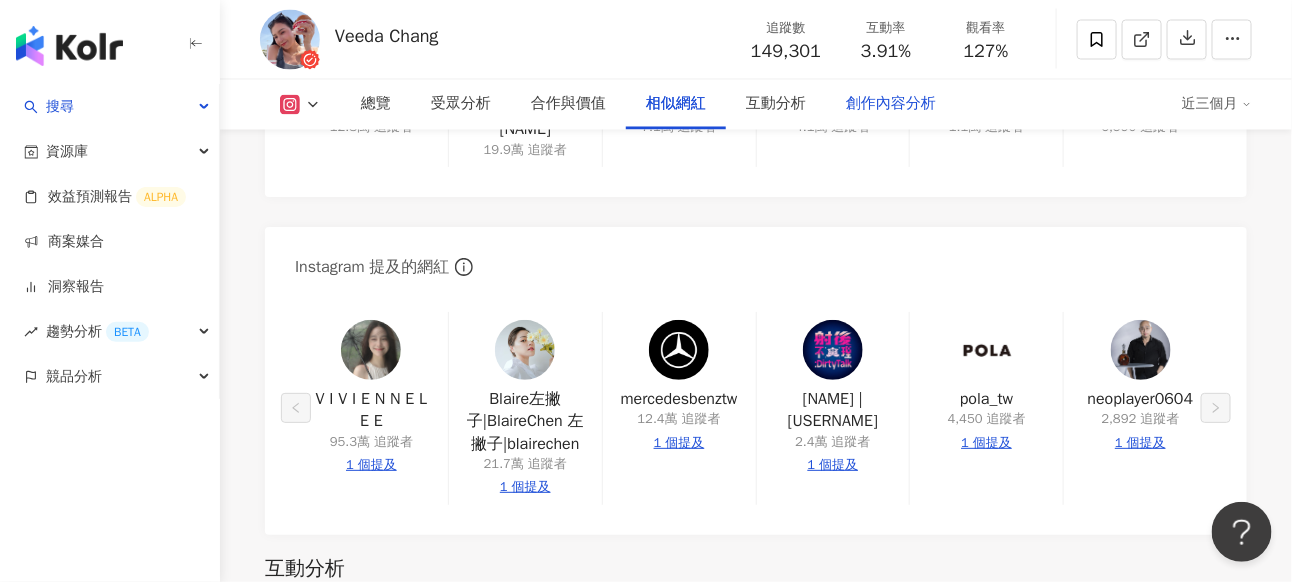 click on "創作內容分析" at bounding box center [891, 105] 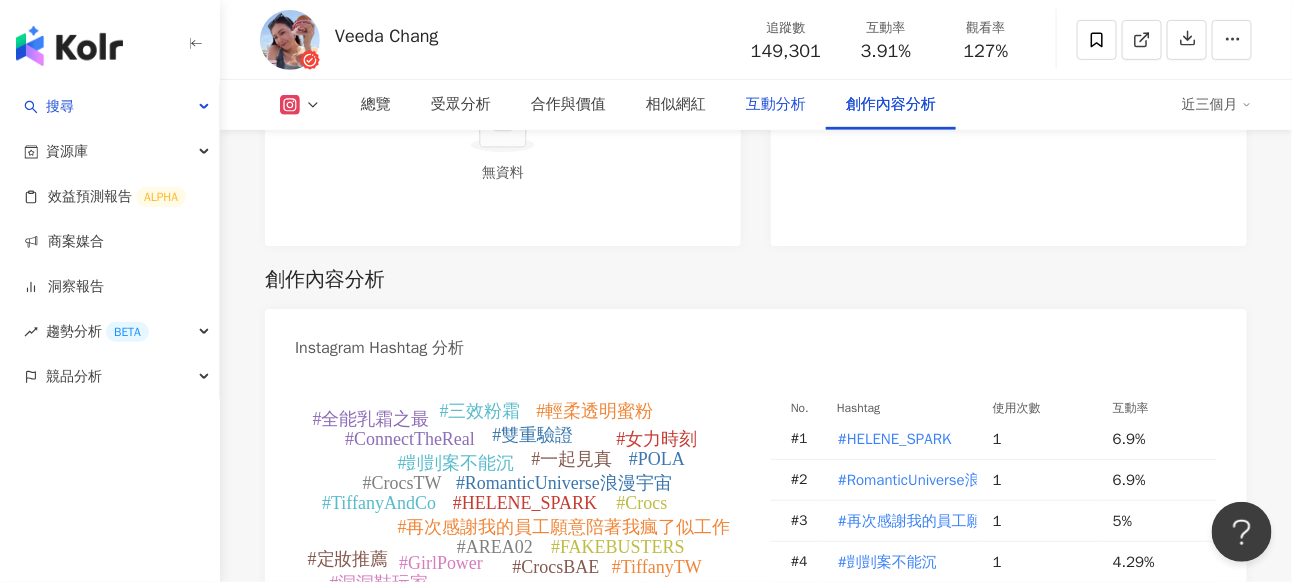 click on "互動分析" at bounding box center [776, 105] 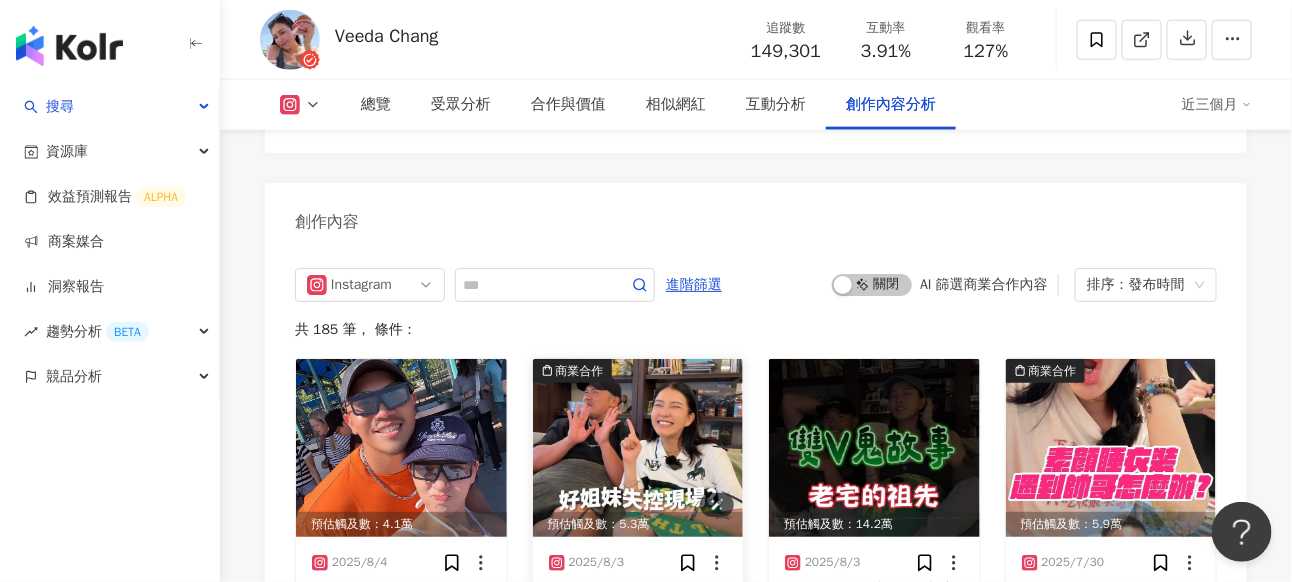 scroll, scrollTop: 5863, scrollLeft: 0, axis: vertical 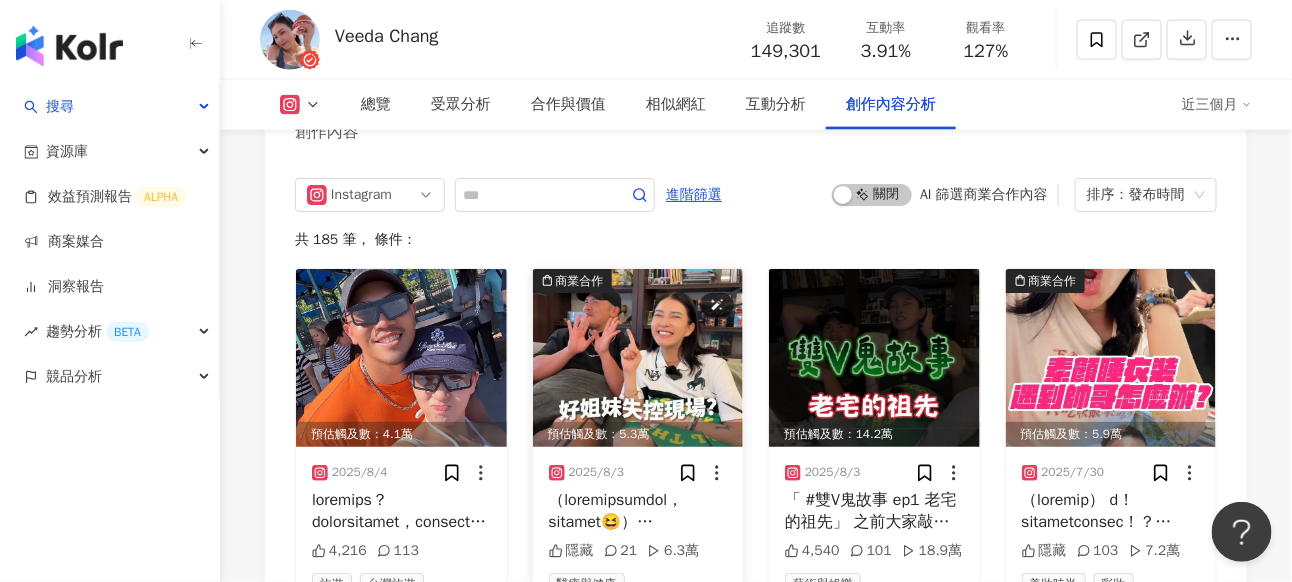 click at bounding box center [638, 358] 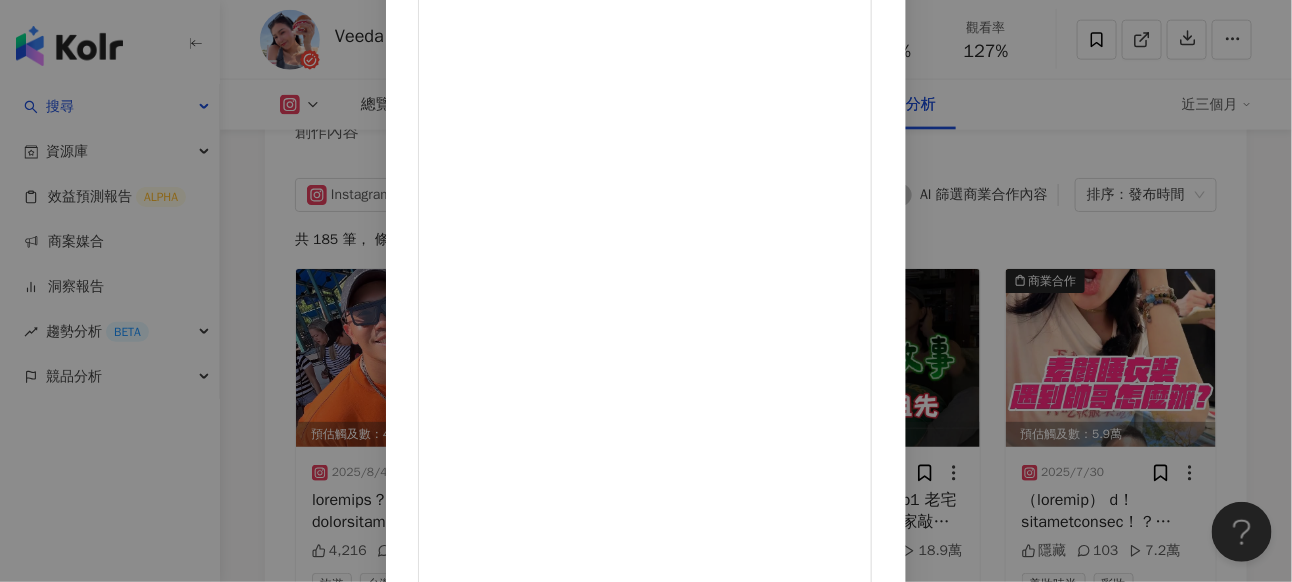 scroll, scrollTop: 300, scrollLeft: 0, axis: vertical 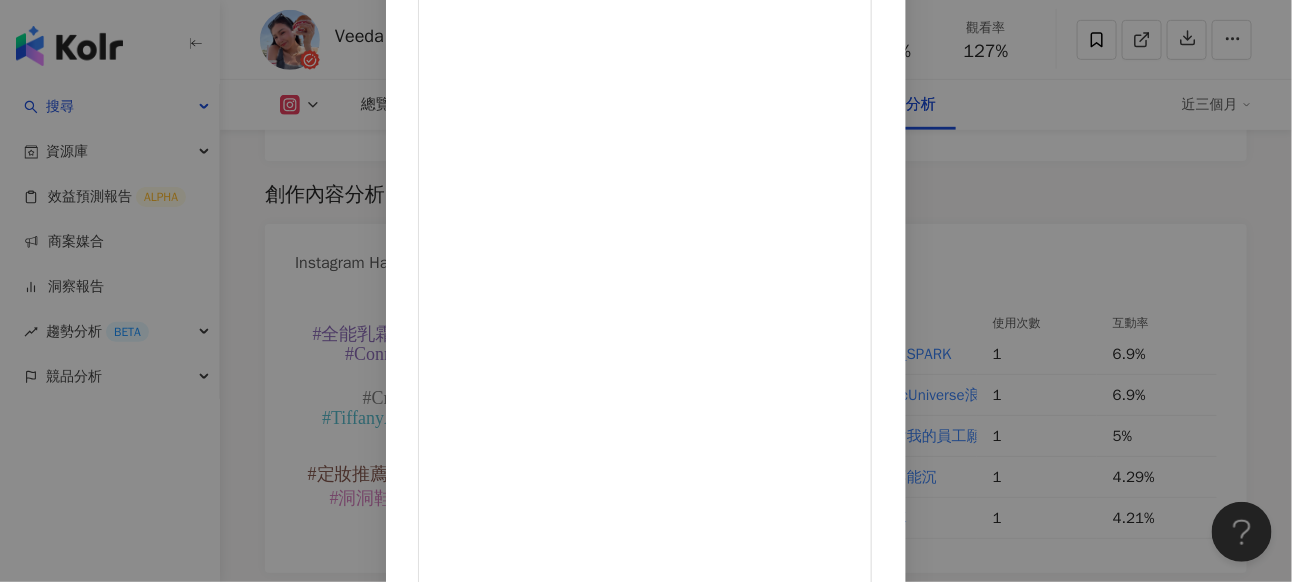 click on "Veeda Chang 2025/8/3 隱藏 21 6.3萬 查看原始貼文" at bounding box center (646, 291) 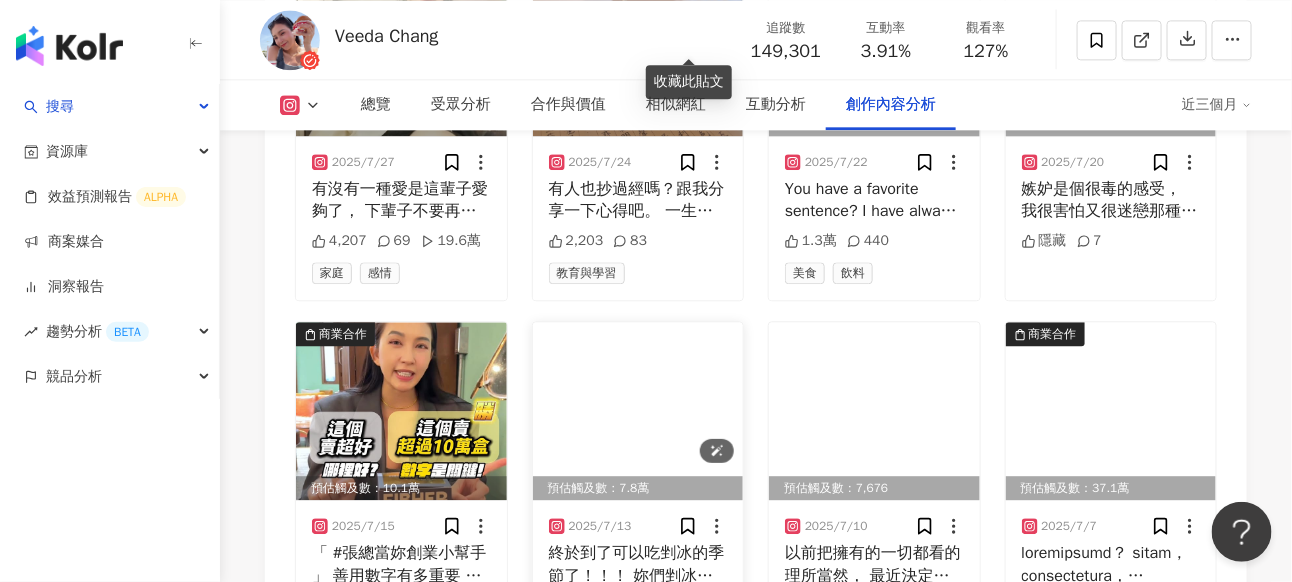 scroll, scrollTop: 6653, scrollLeft: 0, axis: vertical 